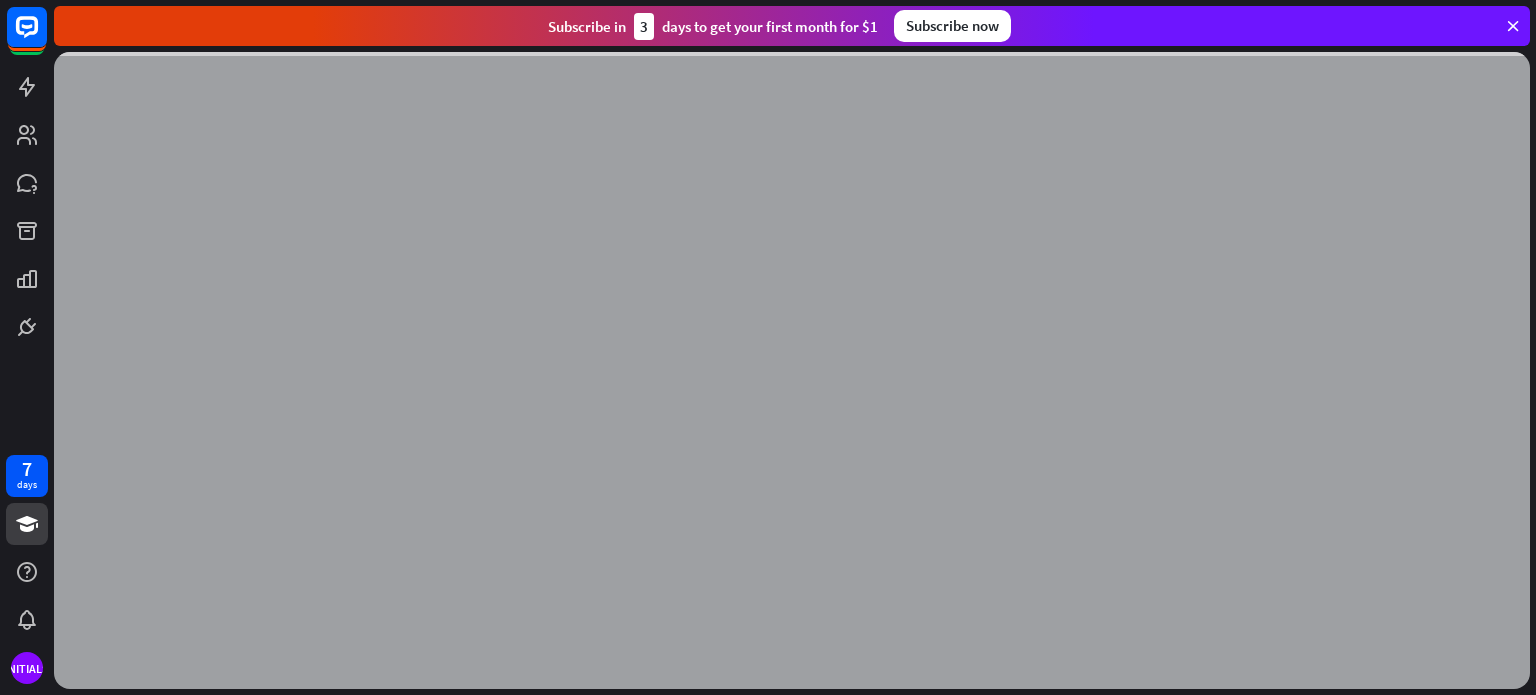 scroll, scrollTop: 0, scrollLeft: 0, axis: both 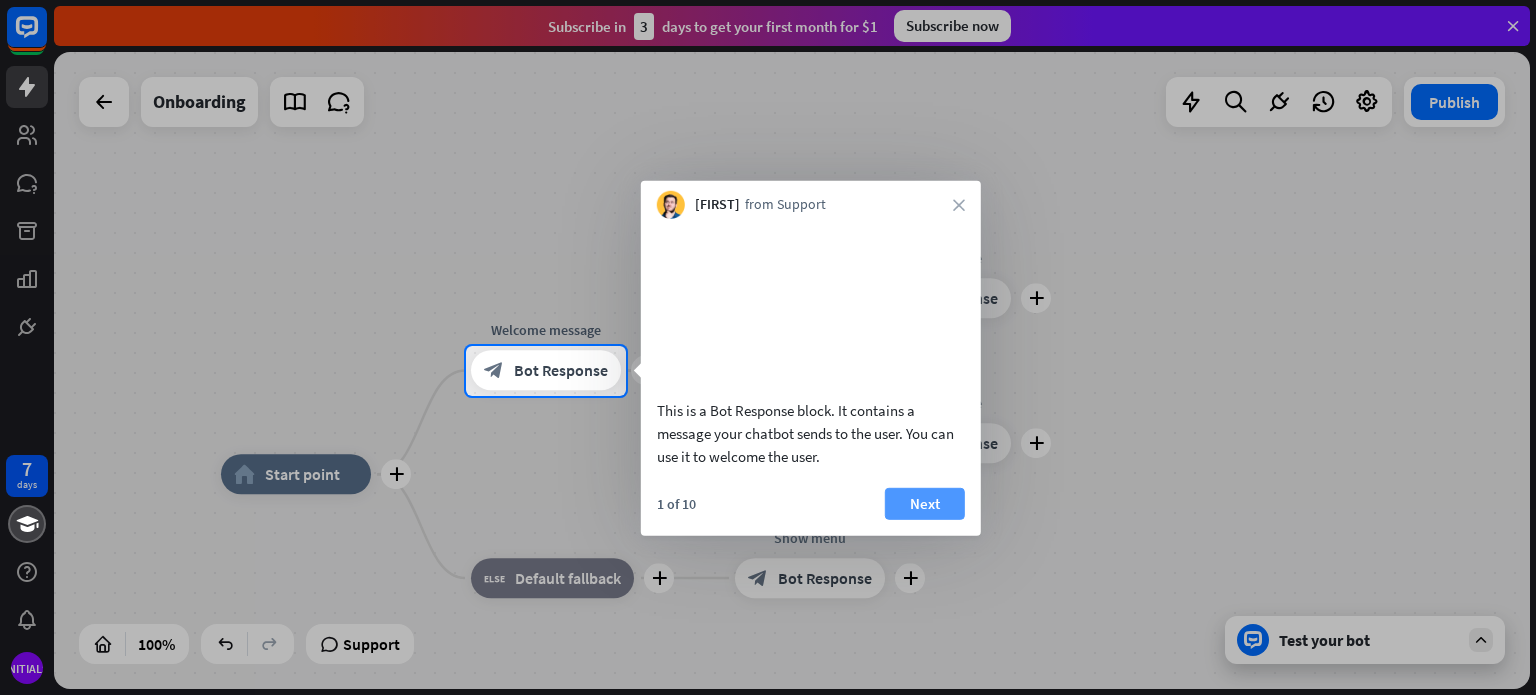 click on "Next" at bounding box center [925, 503] 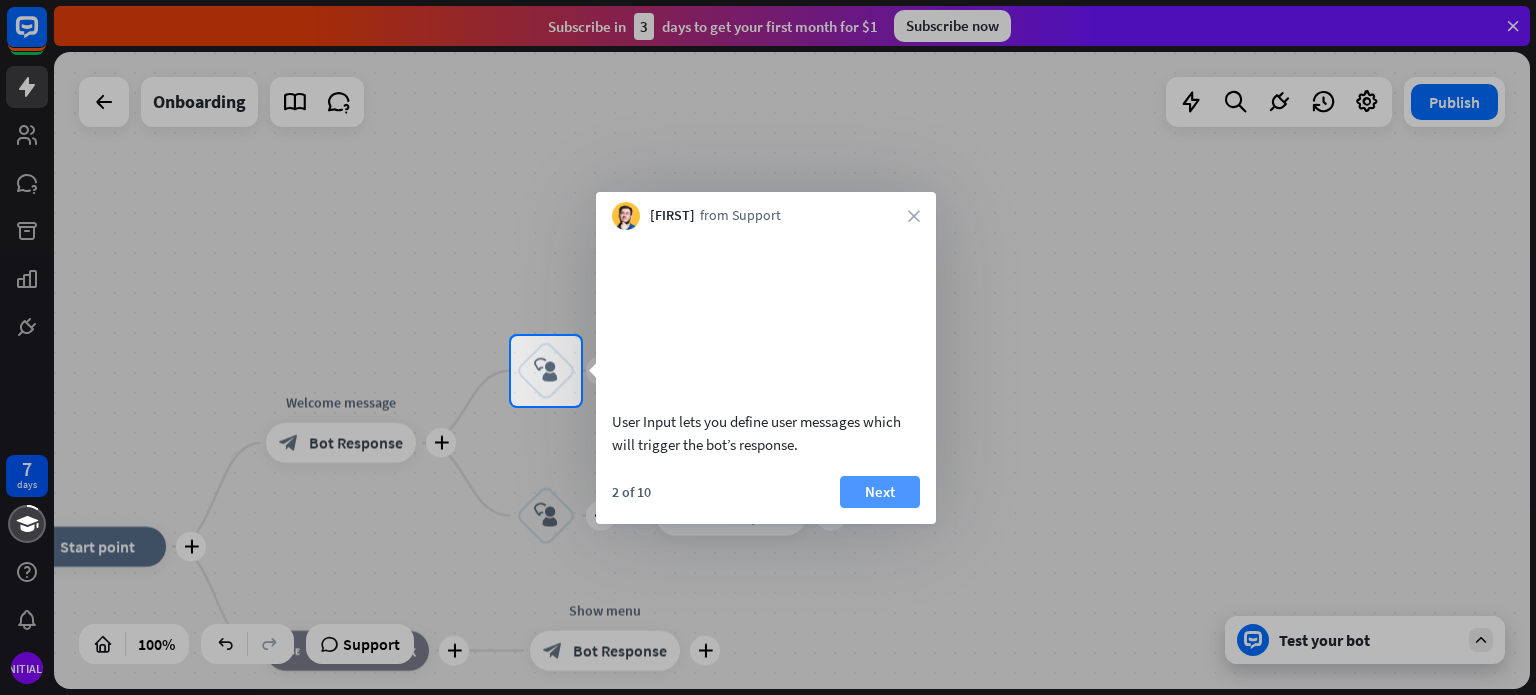 click on "Next" at bounding box center [880, 492] 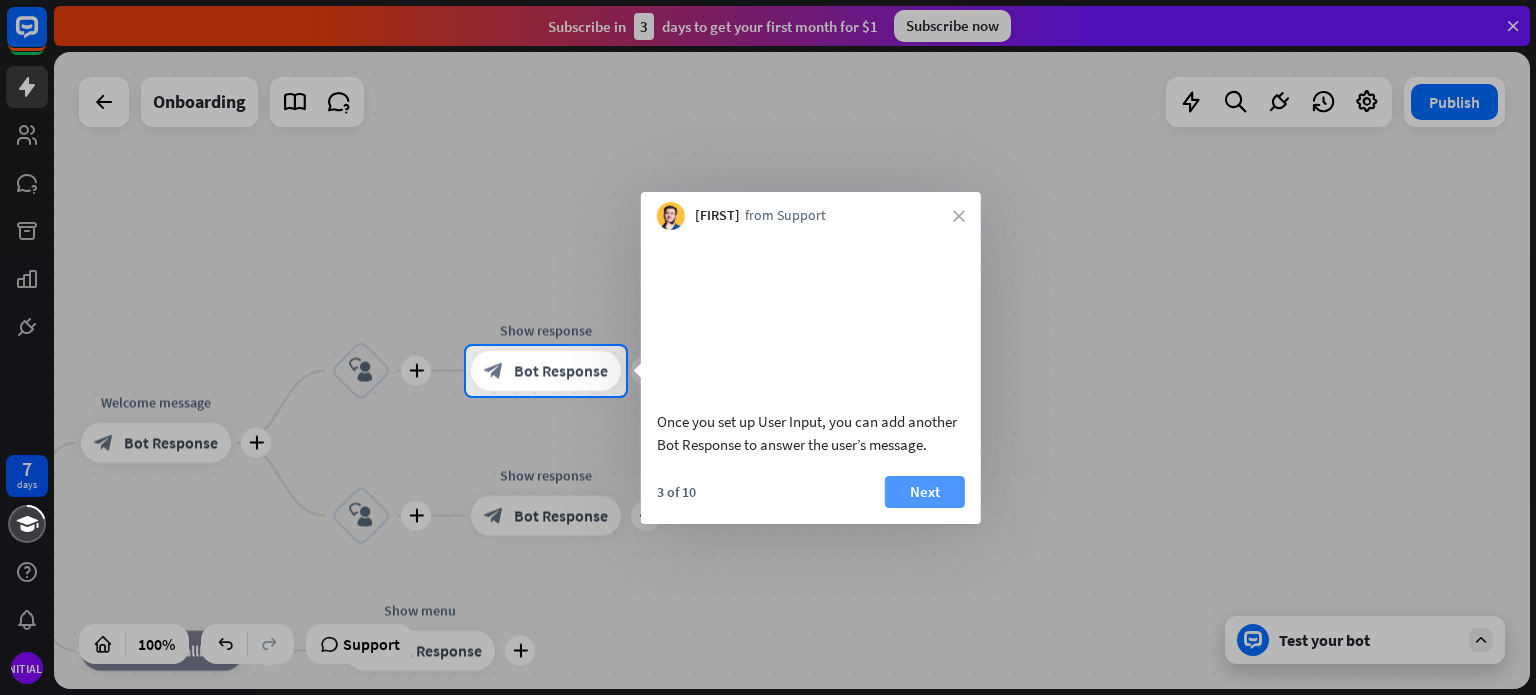 click on "Next" at bounding box center [925, 492] 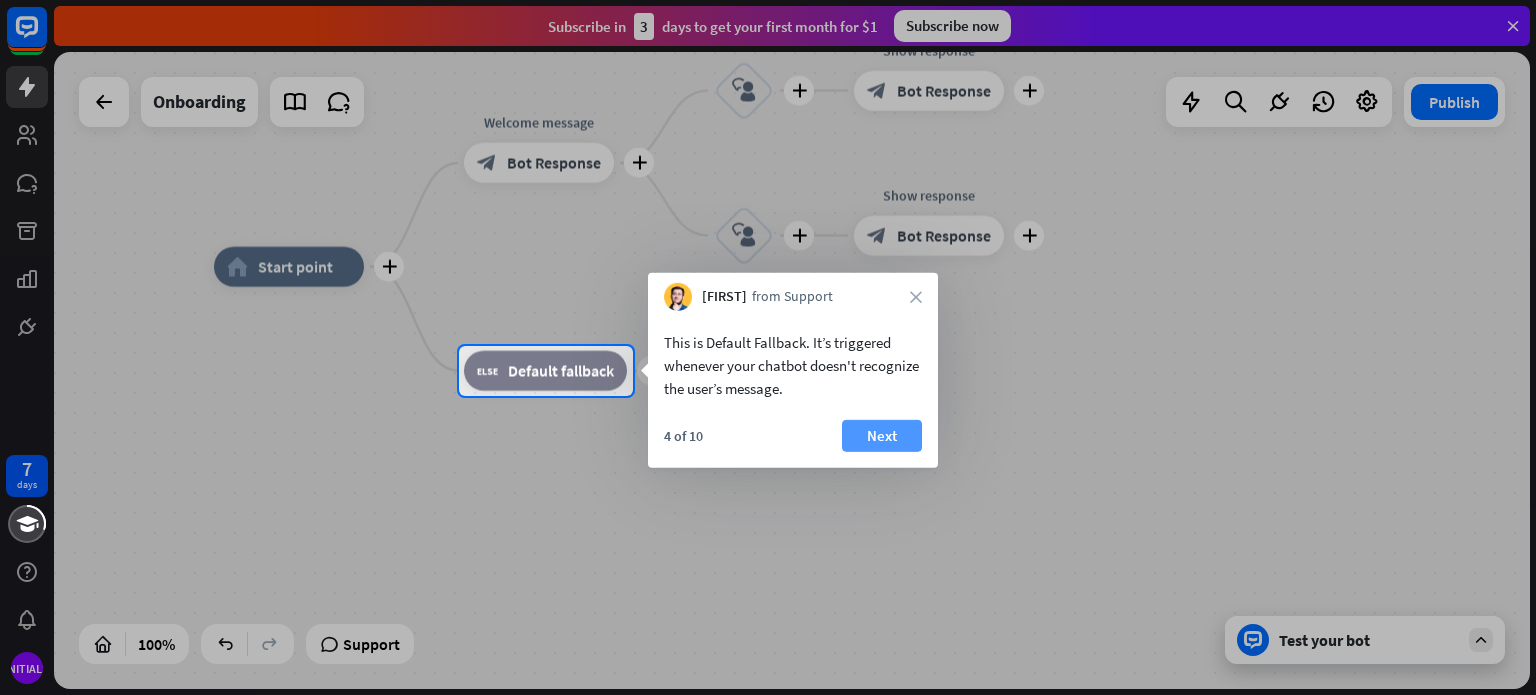 click on "Next" at bounding box center (882, 436) 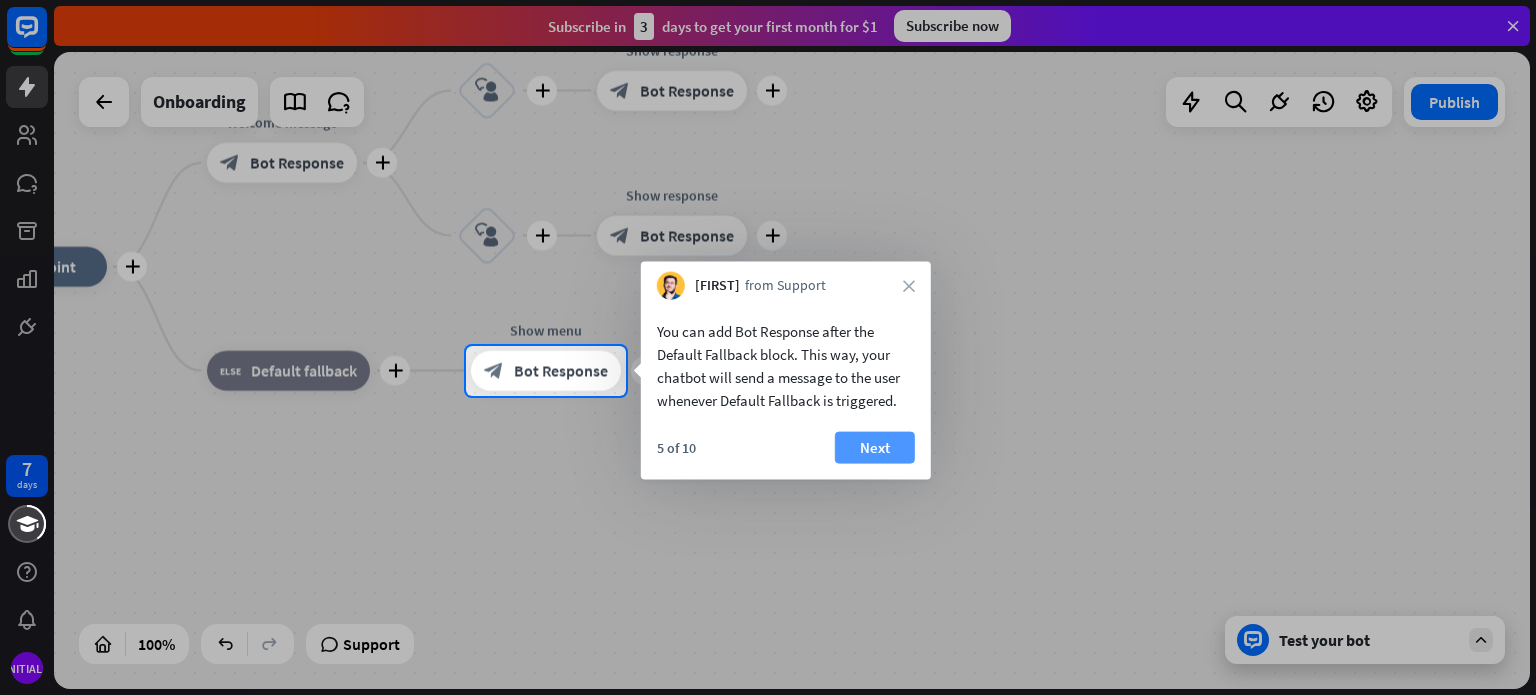 click on "Next" at bounding box center (875, 448) 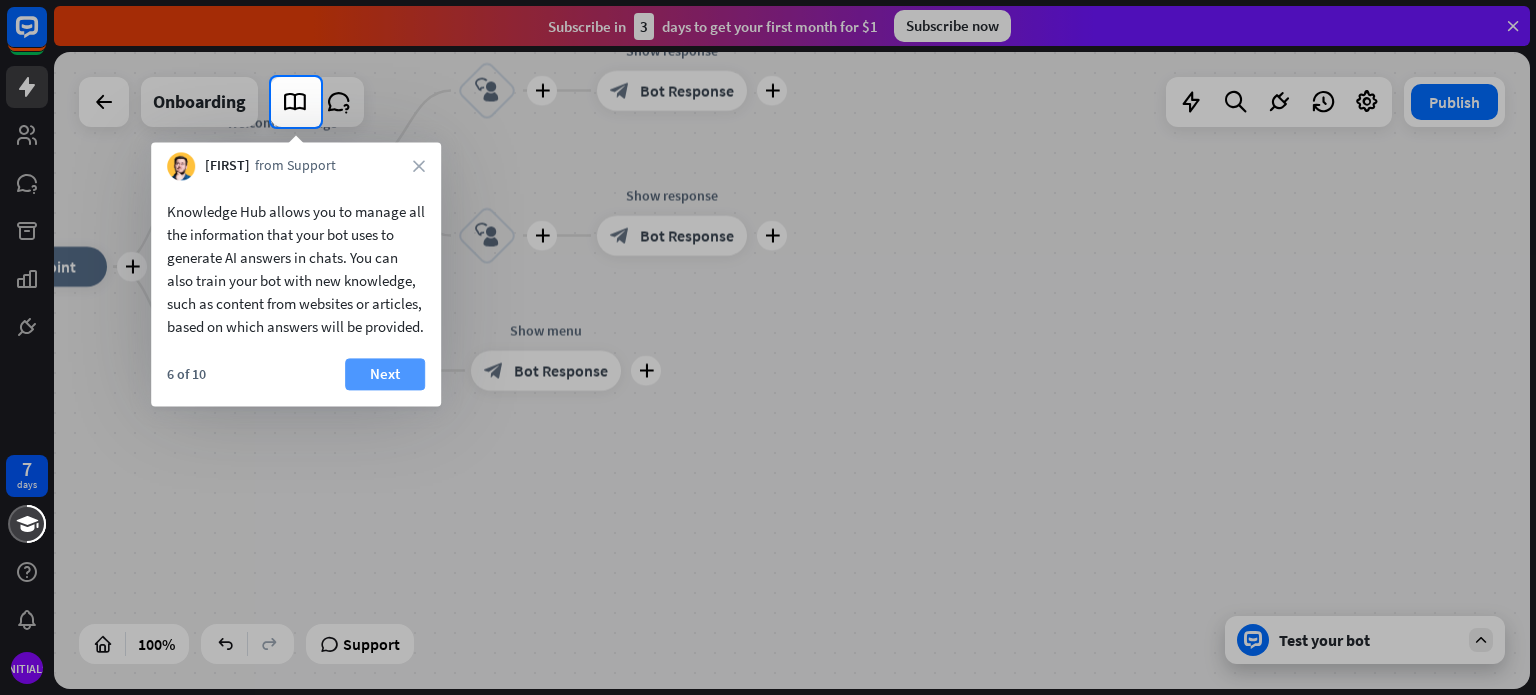 click on "Next" at bounding box center [385, 374] 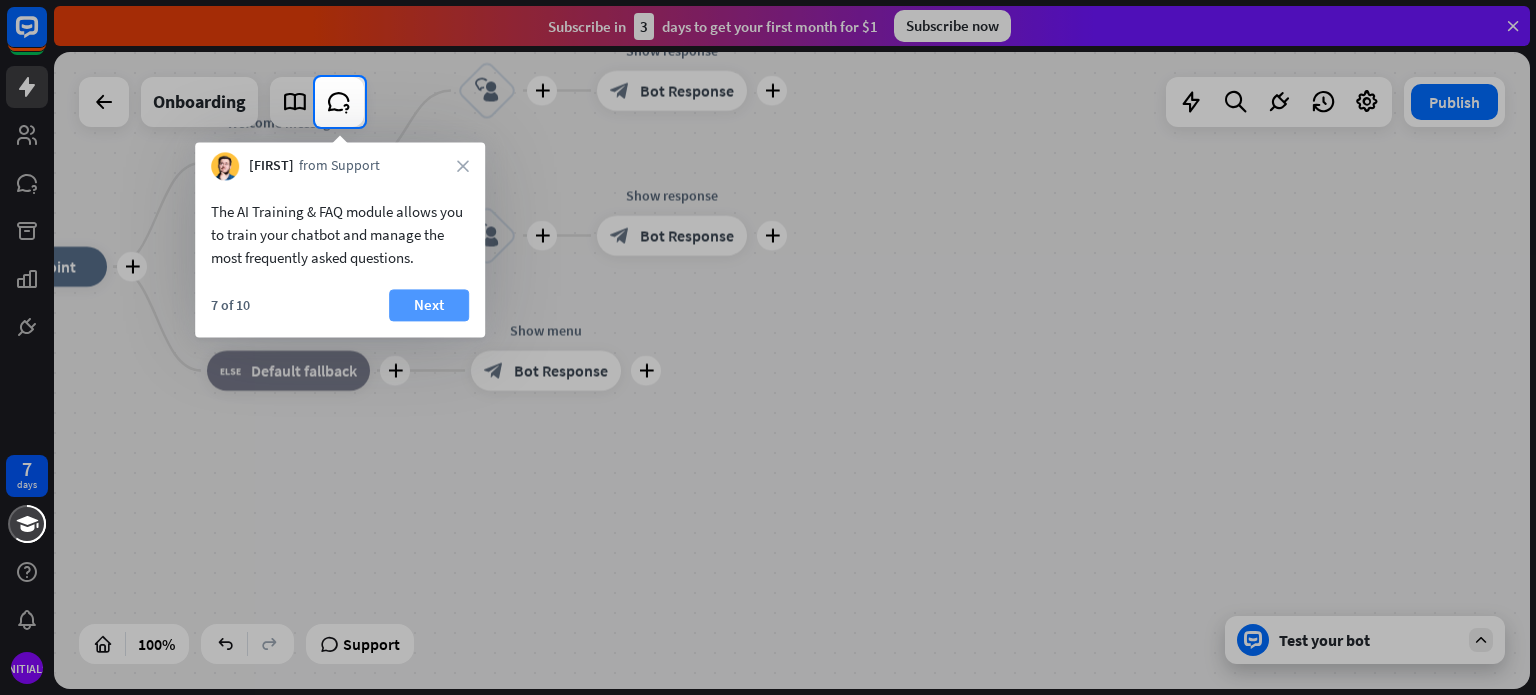 click on "Next" at bounding box center (429, 305) 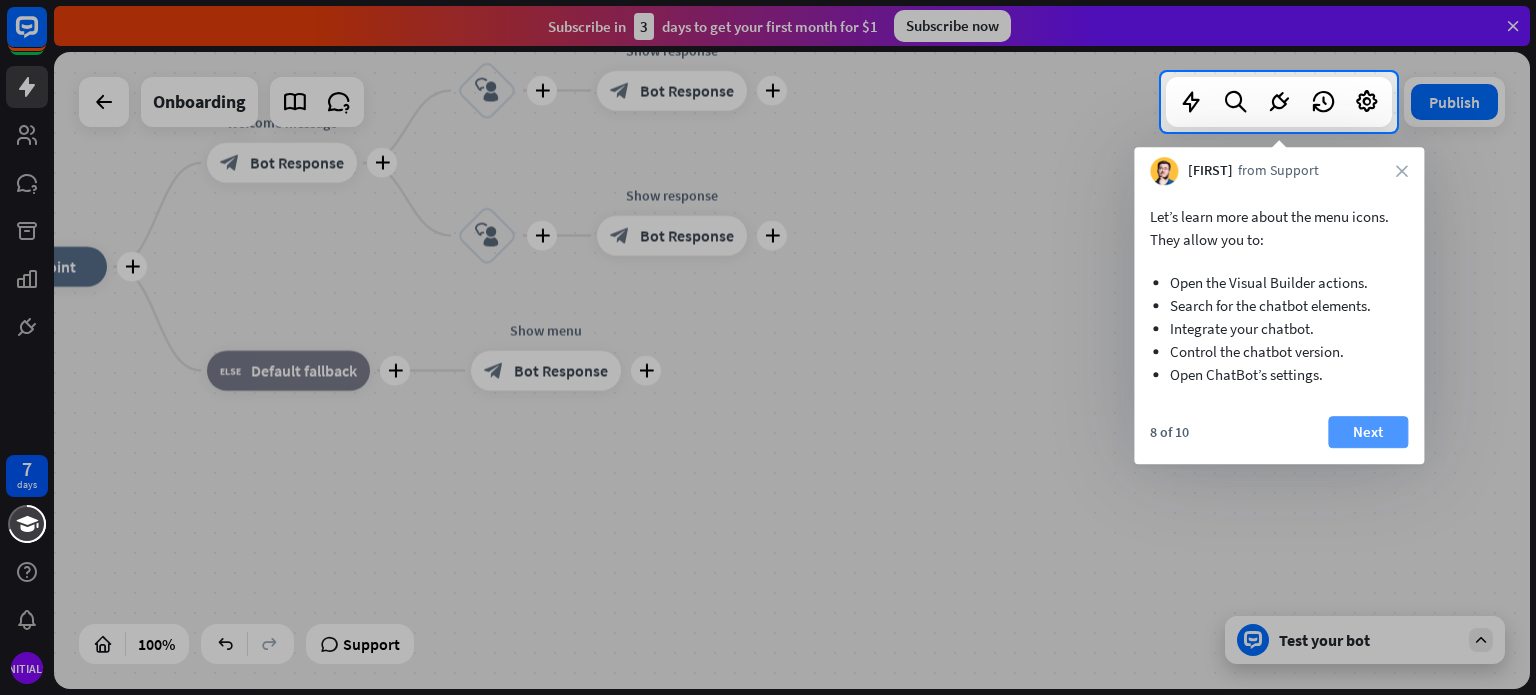 click on "Next" at bounding box center [1368, 432] 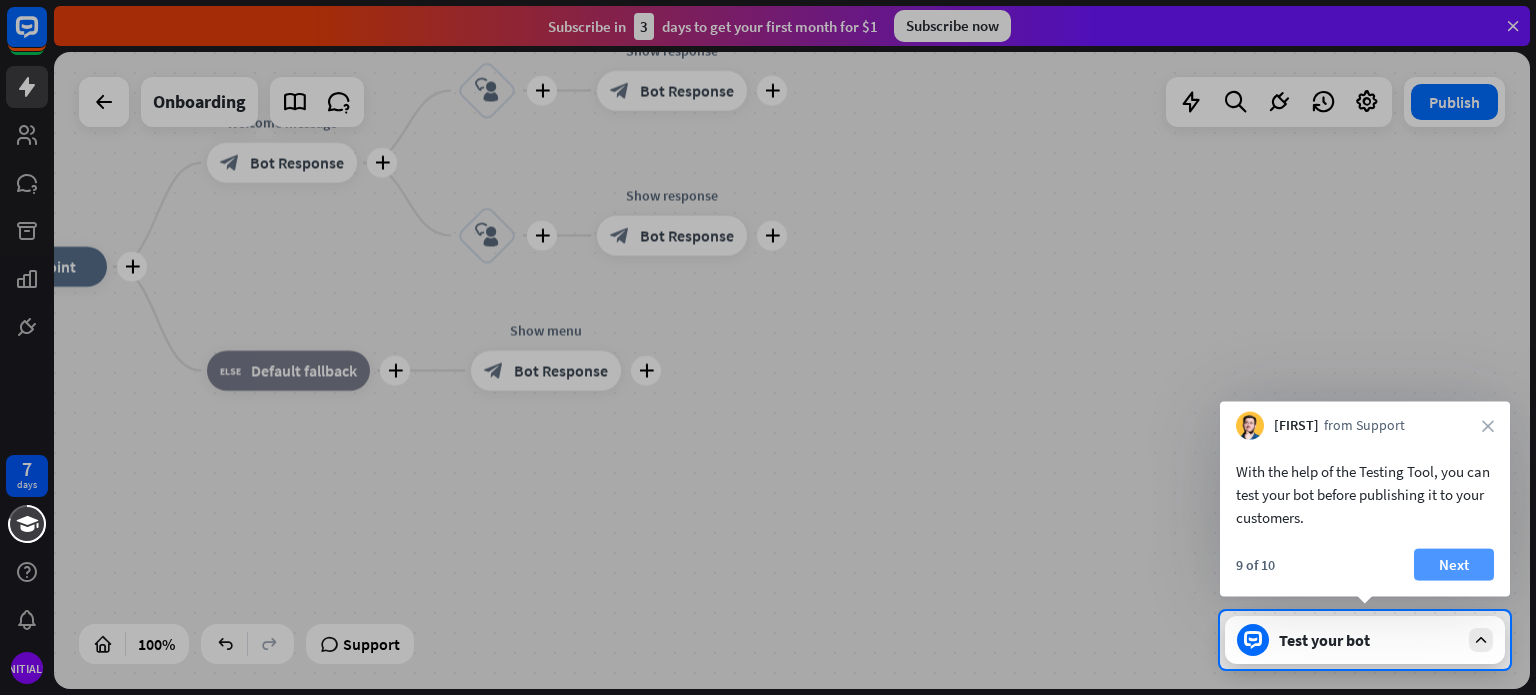 click on "Next" at bounding box center (1454, 565) 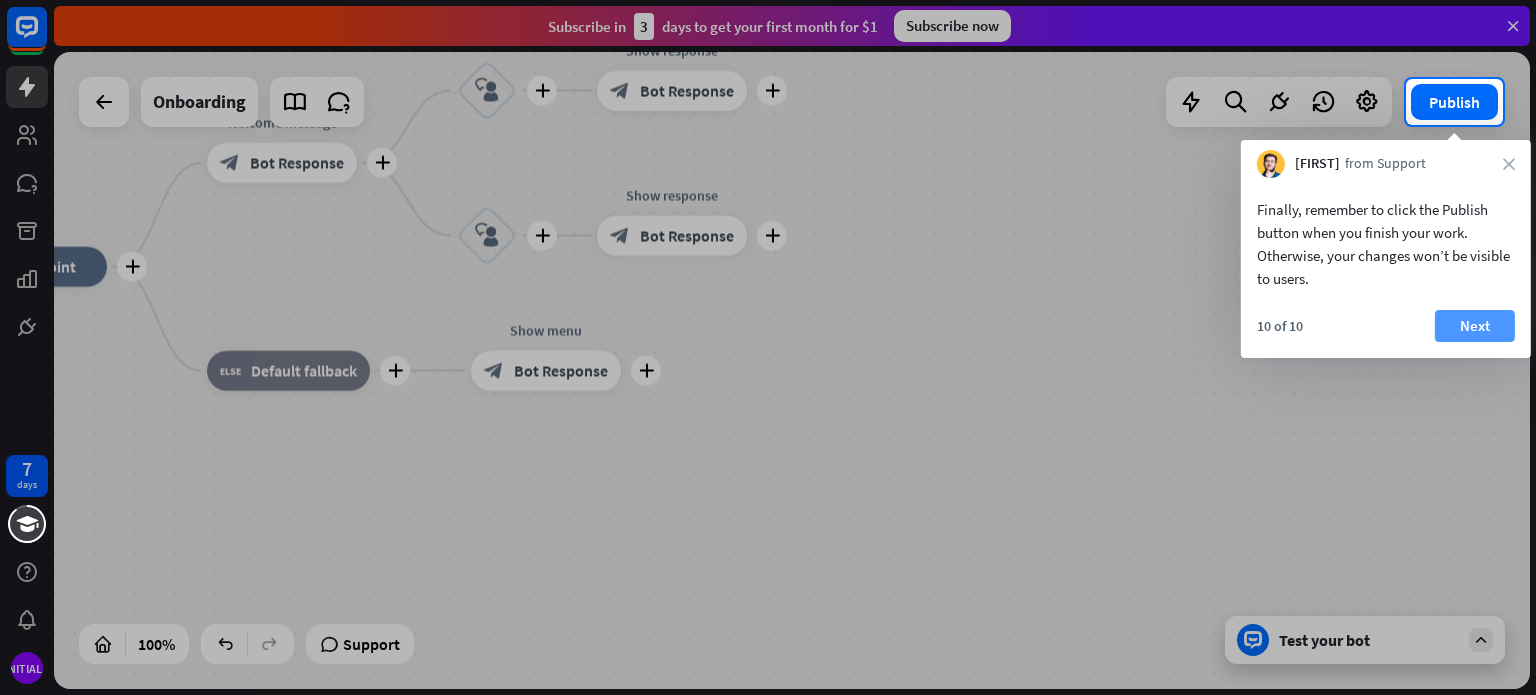 click on "Next" at bounding box center [1475, 326] 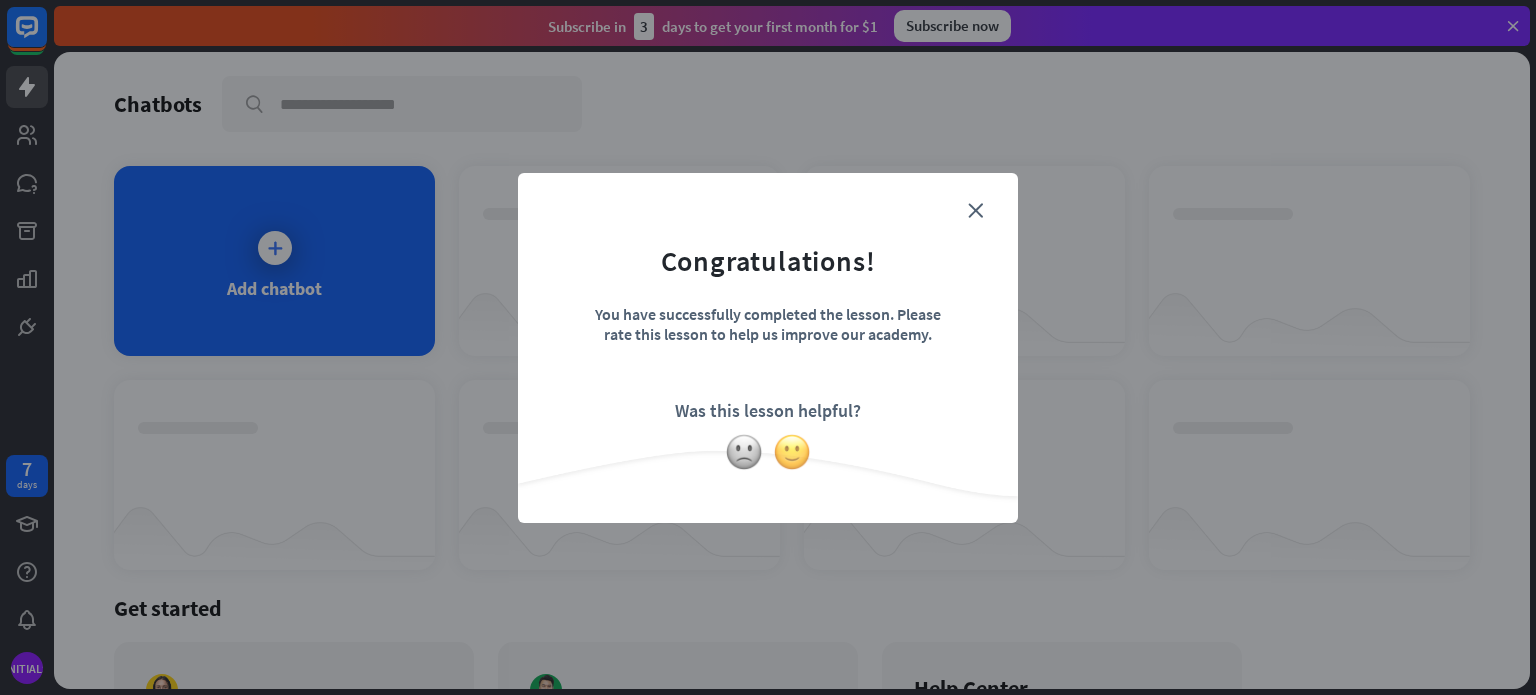 click at bounding box center [792, 452] 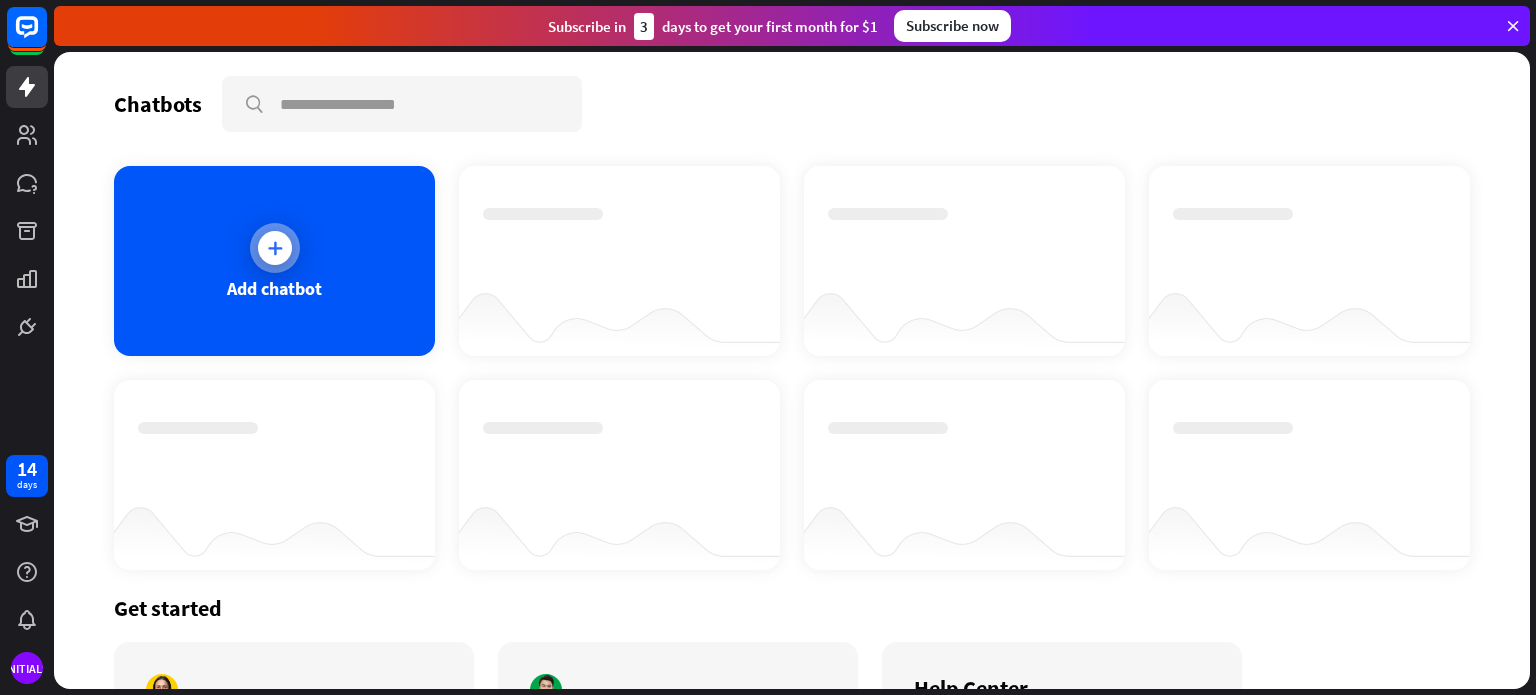 click at bounding box center (275, 248) 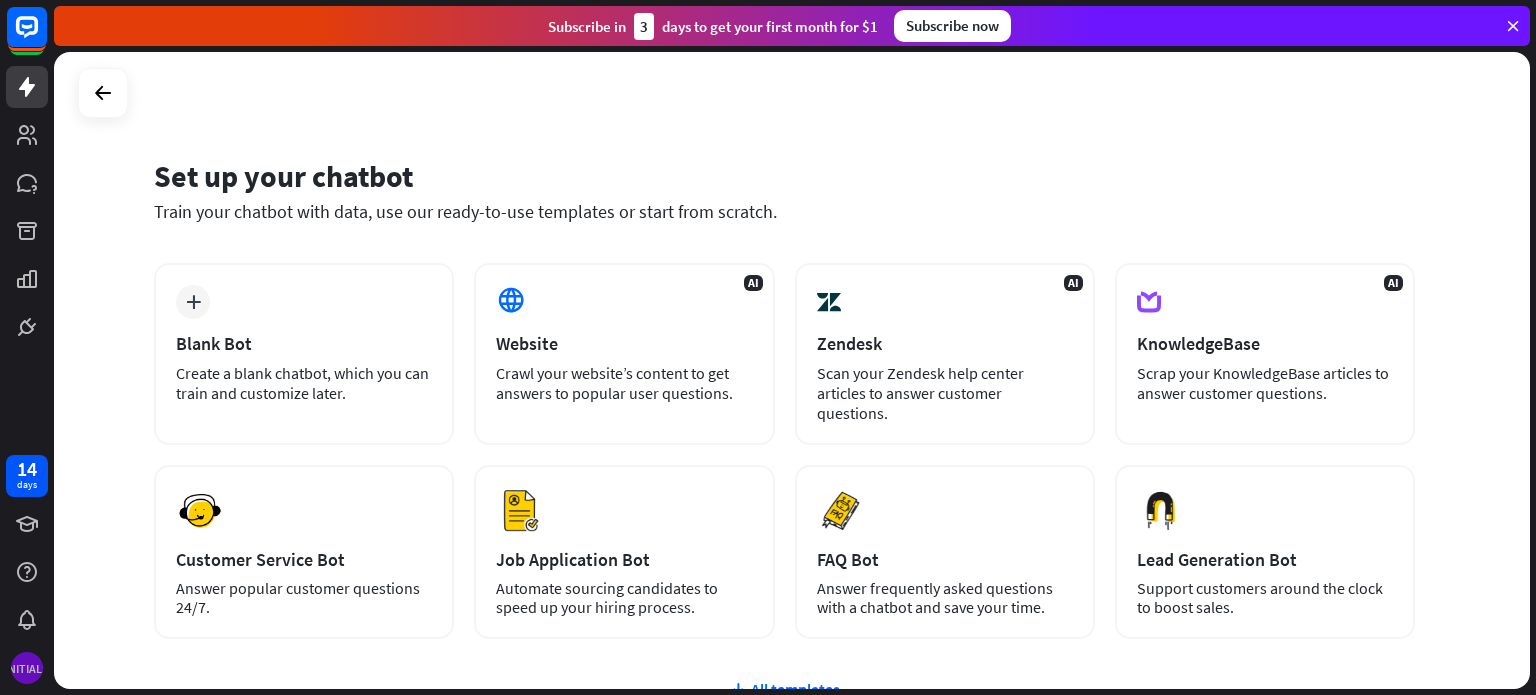 click on "[INITIALS]" at bounding box center (27, 668) 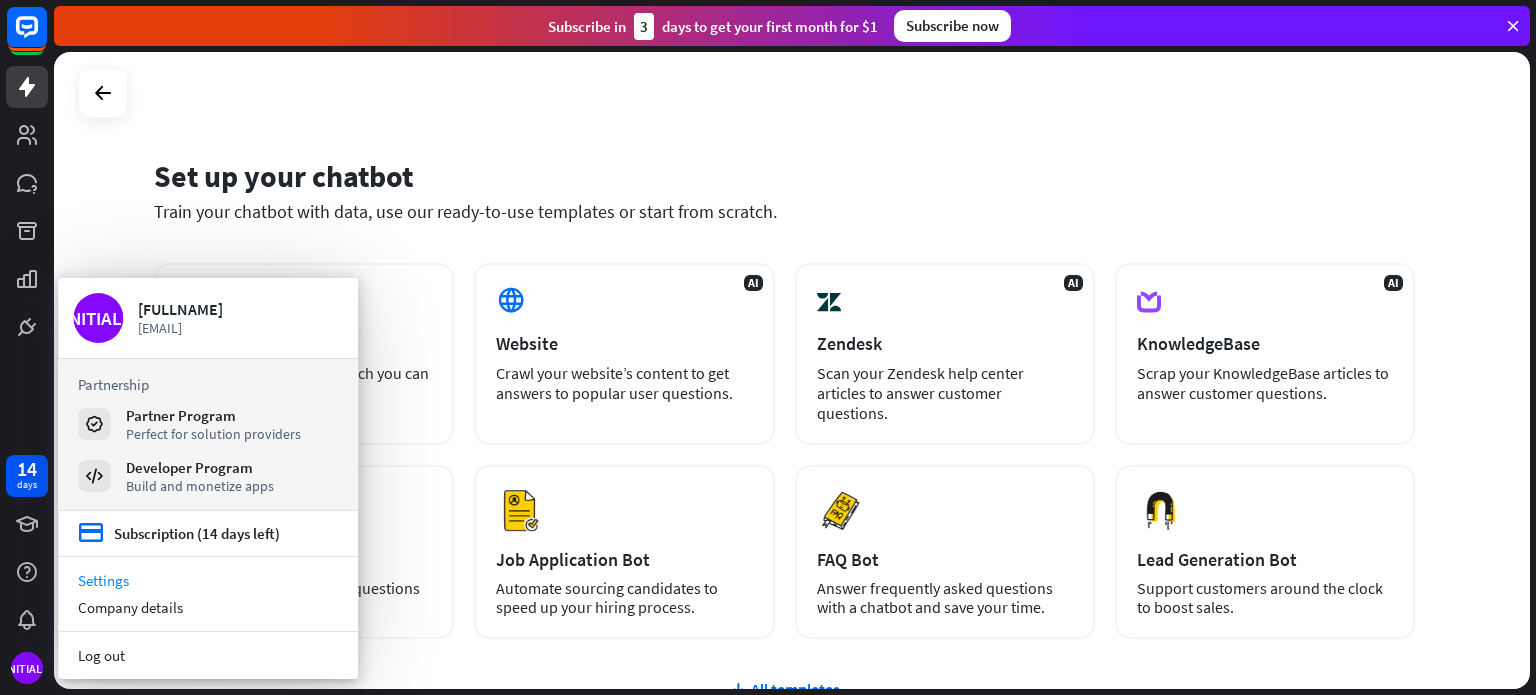 click on "Settings" at bounding box center [208, 580] 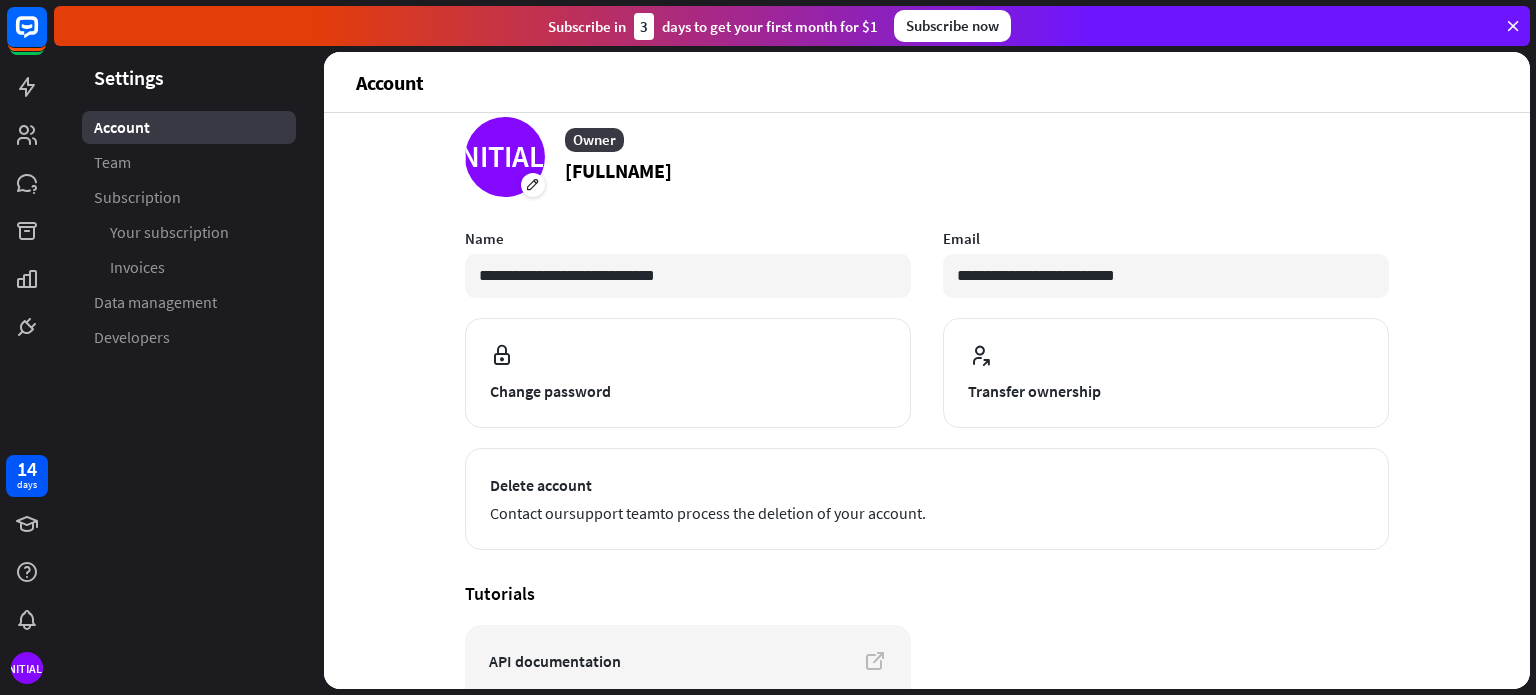 scroll, scrollTop: 0, scrollLeft: 0, axis: both 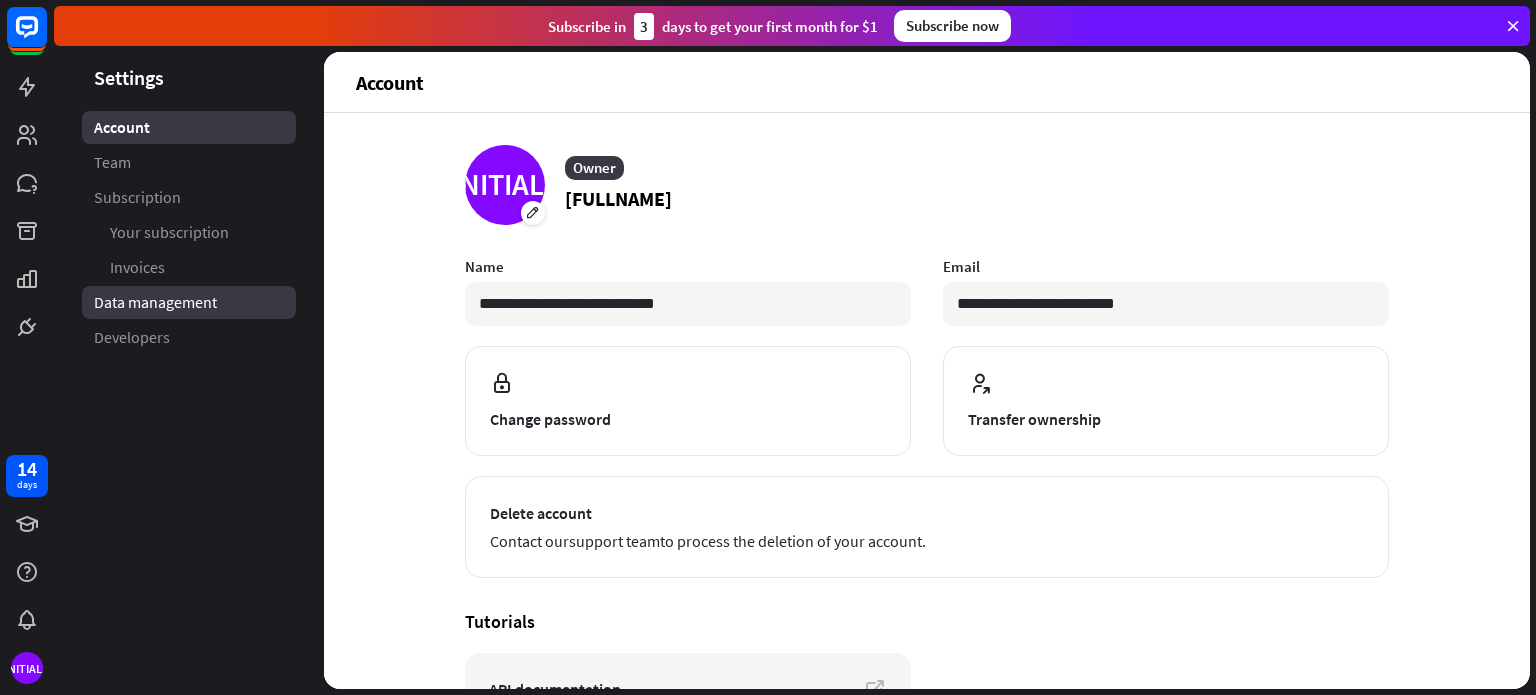 click on "Data management" at bounding box center (155, 302) 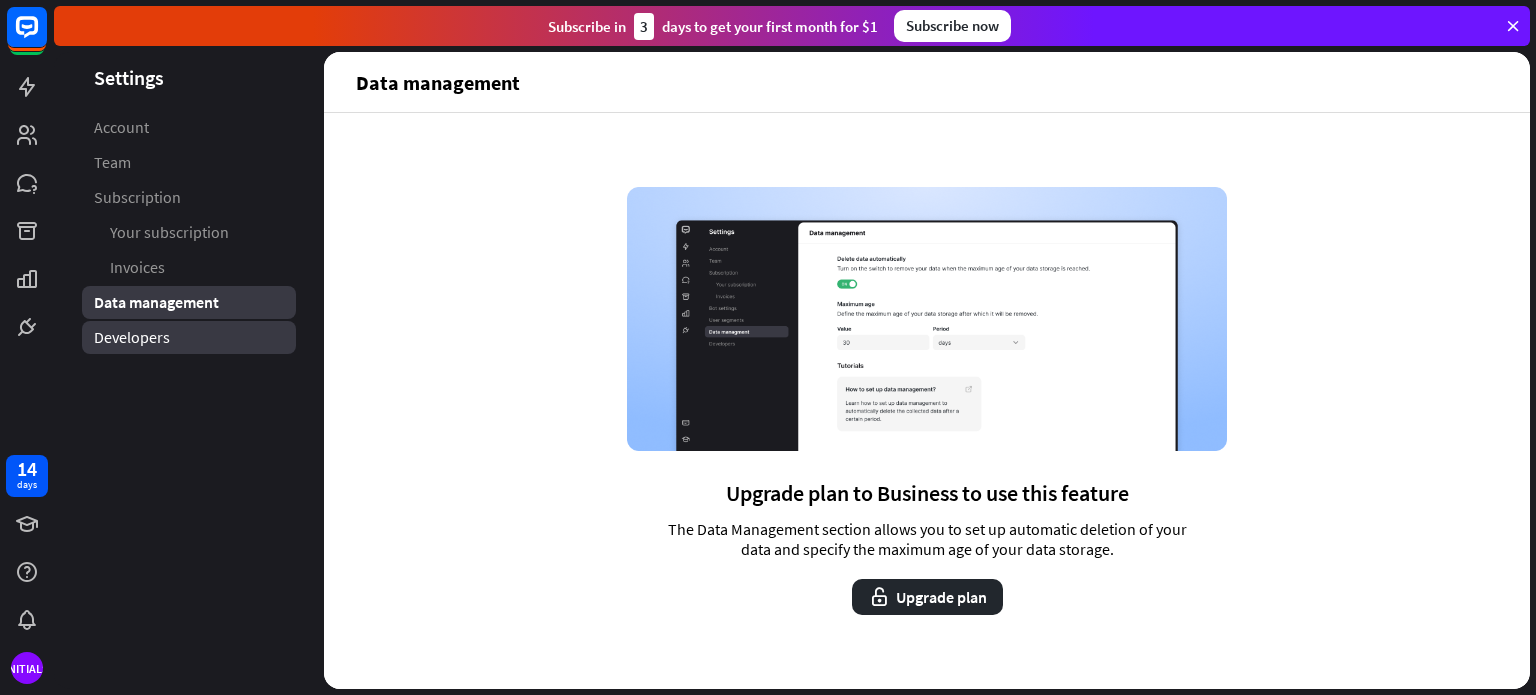 click on "Developers" at bounding box center [132, 337] 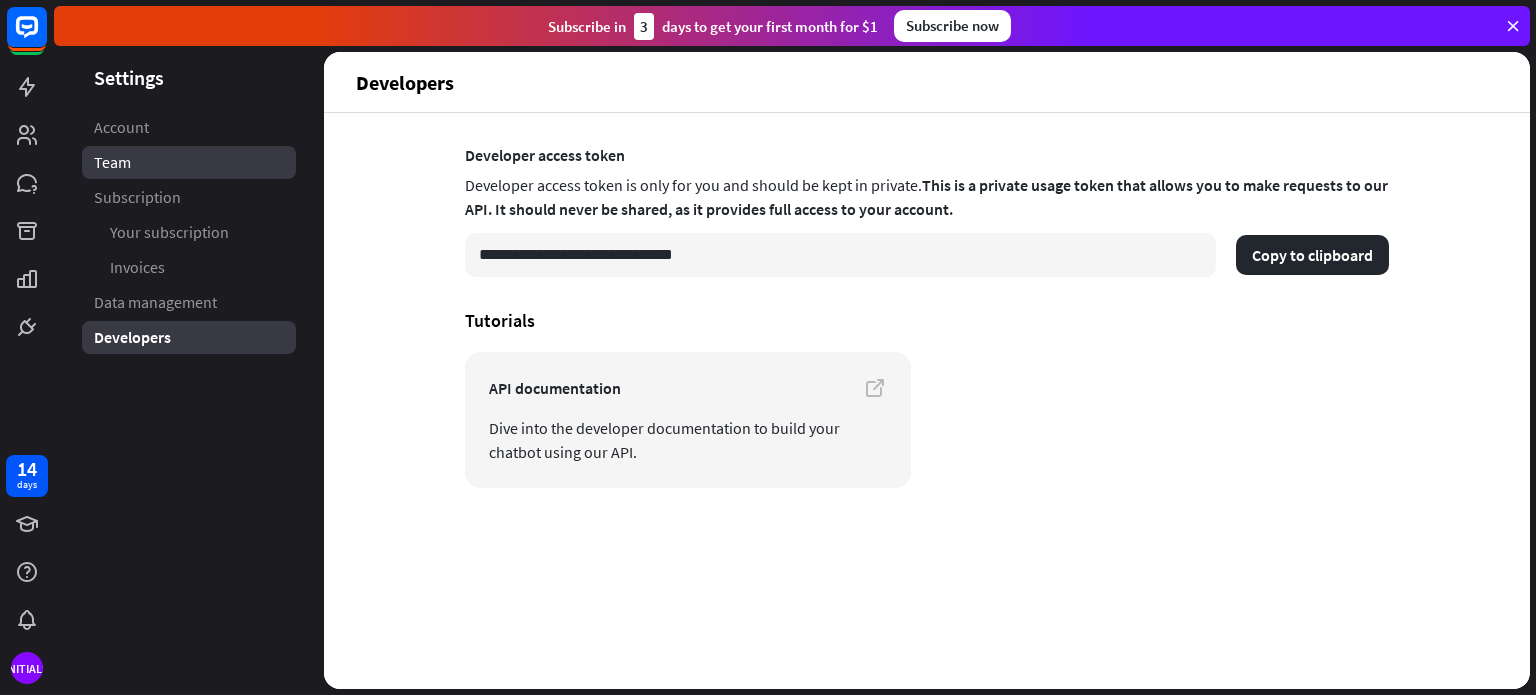 click on "Team" at bounding box center (189, 162) 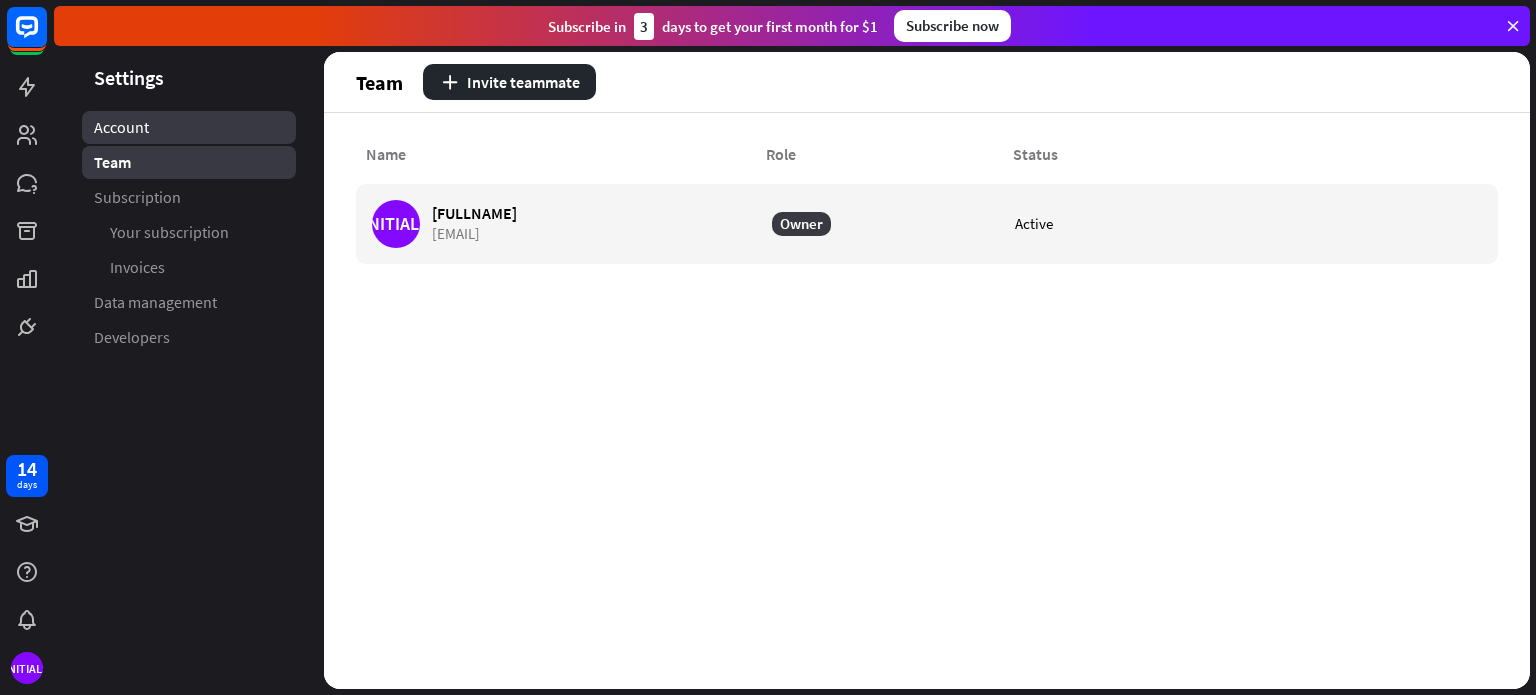 click on "Account" at bounding box center [121, 127] 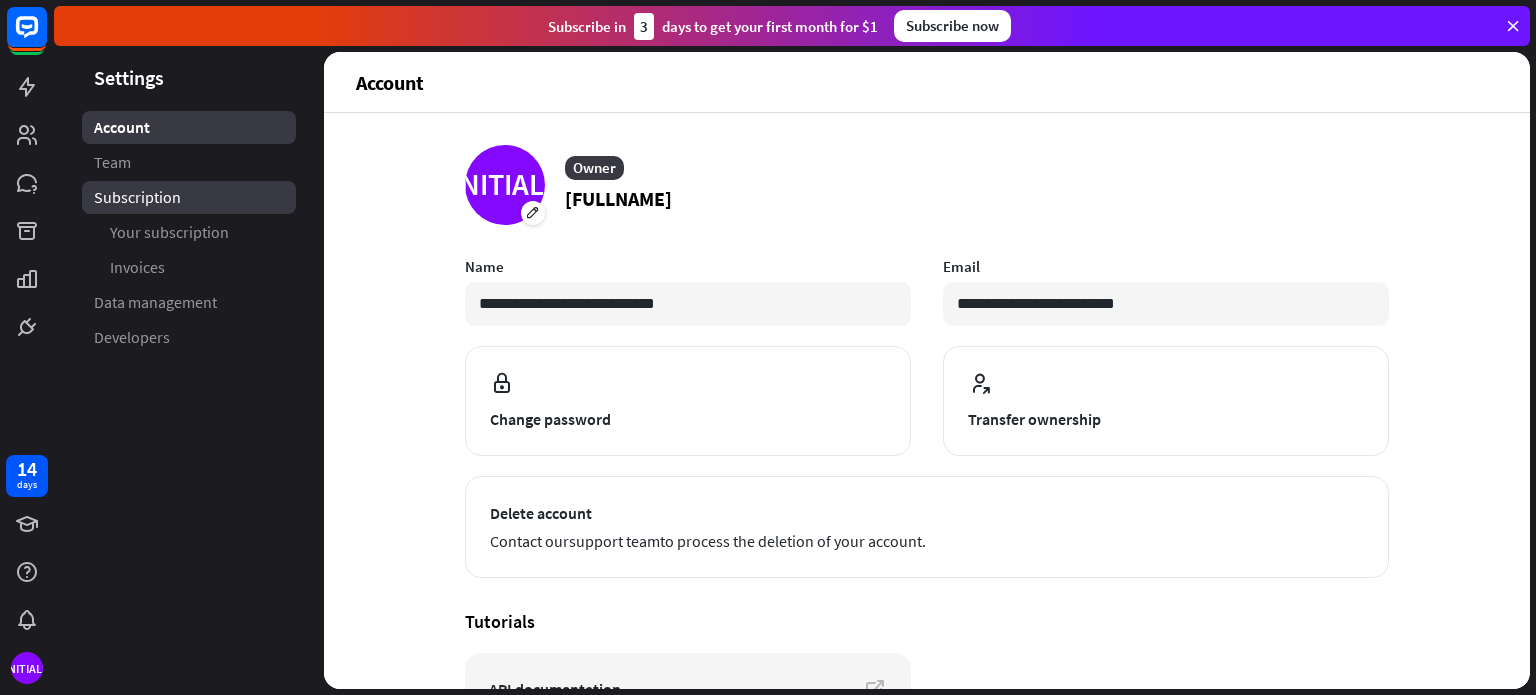 click on "Subscription" at bounding box center (137, 197) 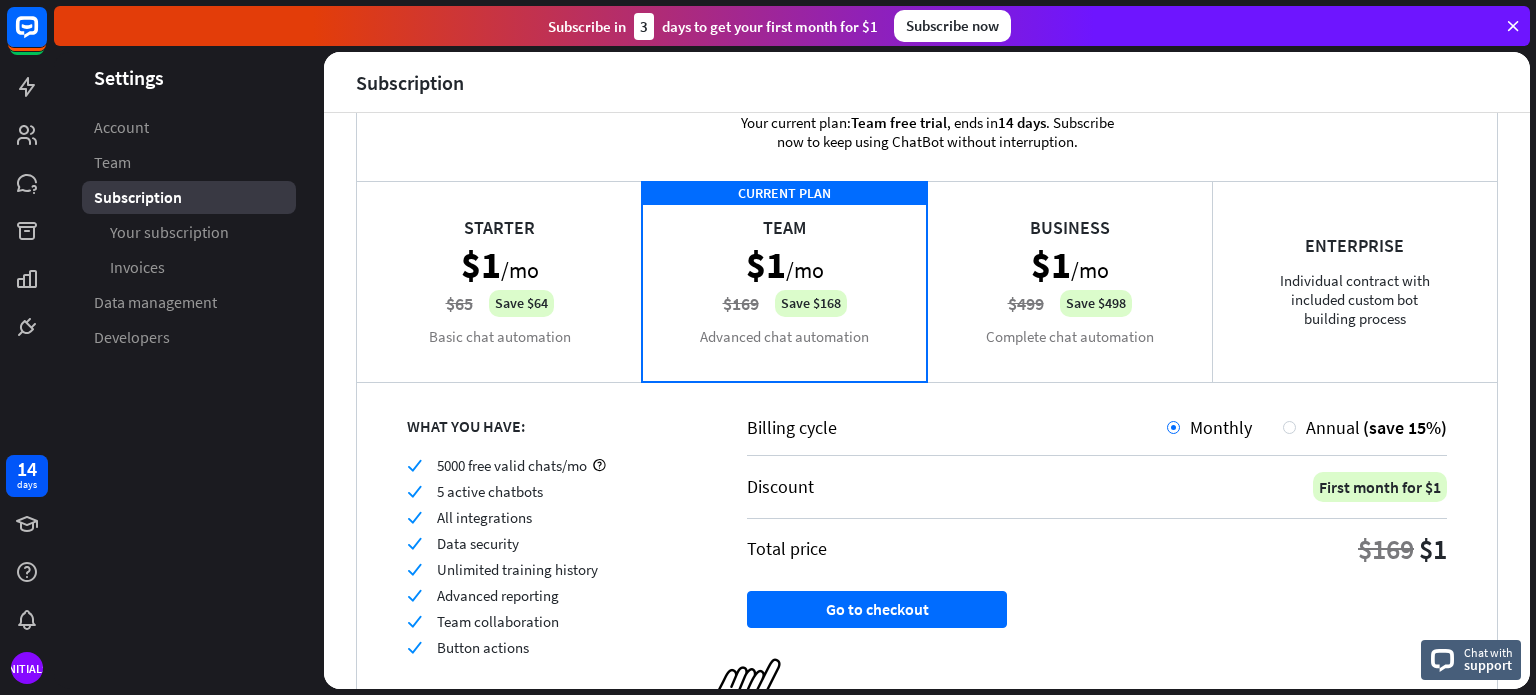 scroll, scrollTop: 0, scrollLeft: 0, axis: both 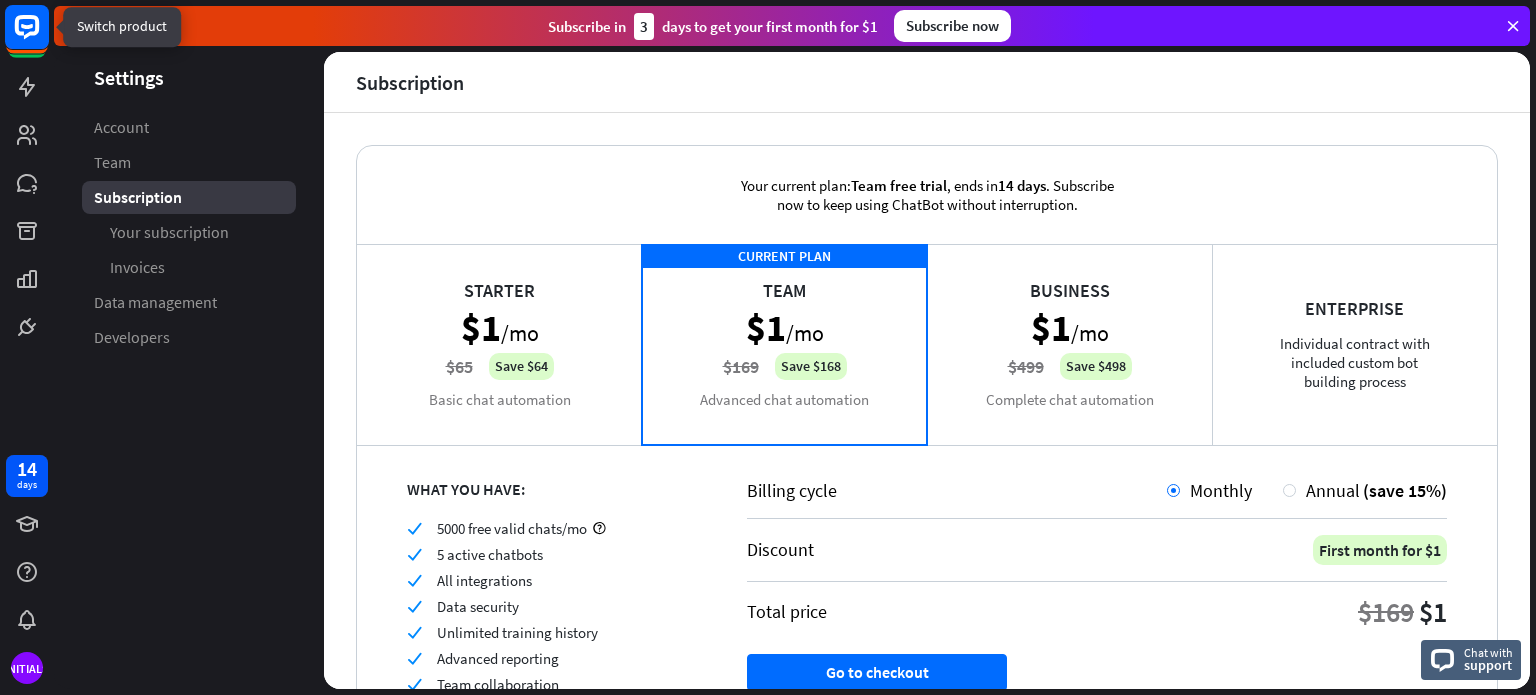 click 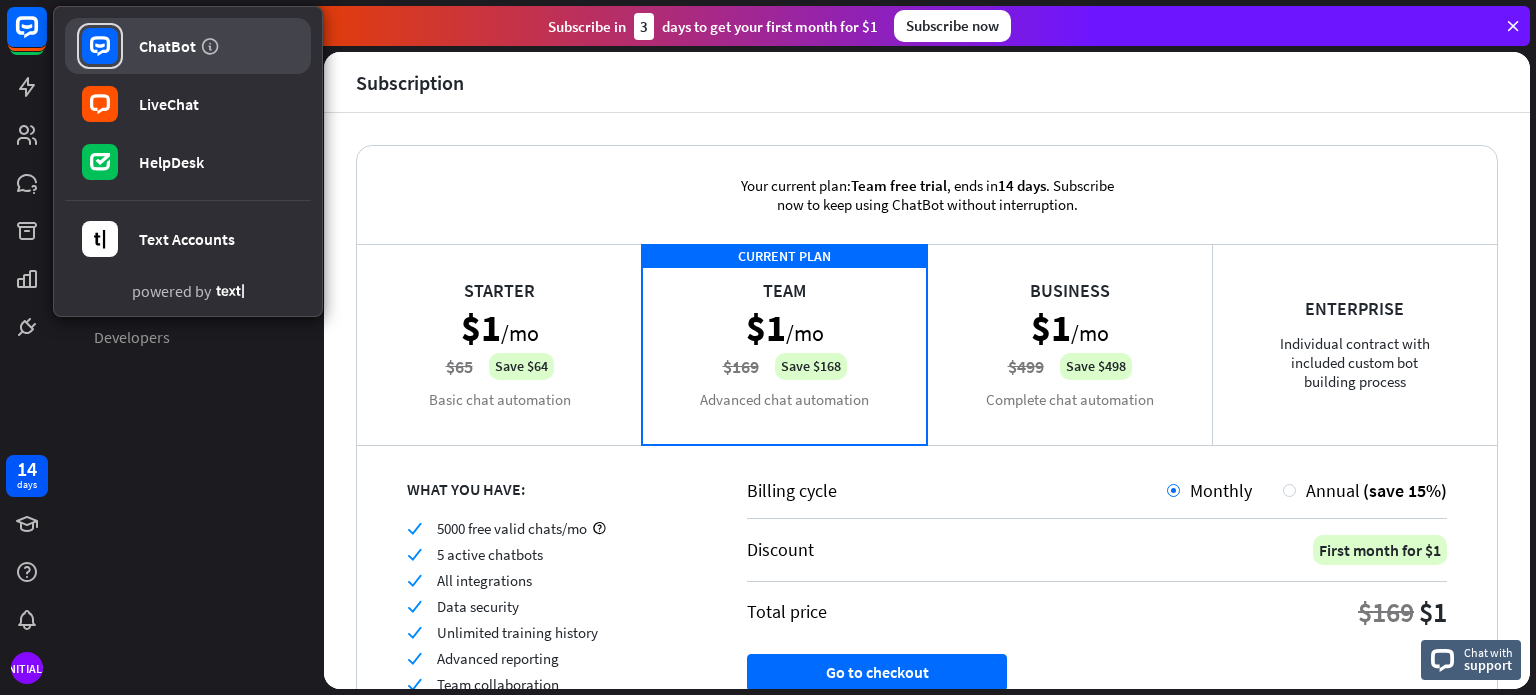 click on "ChatBot" at bounding box center (167, 46) 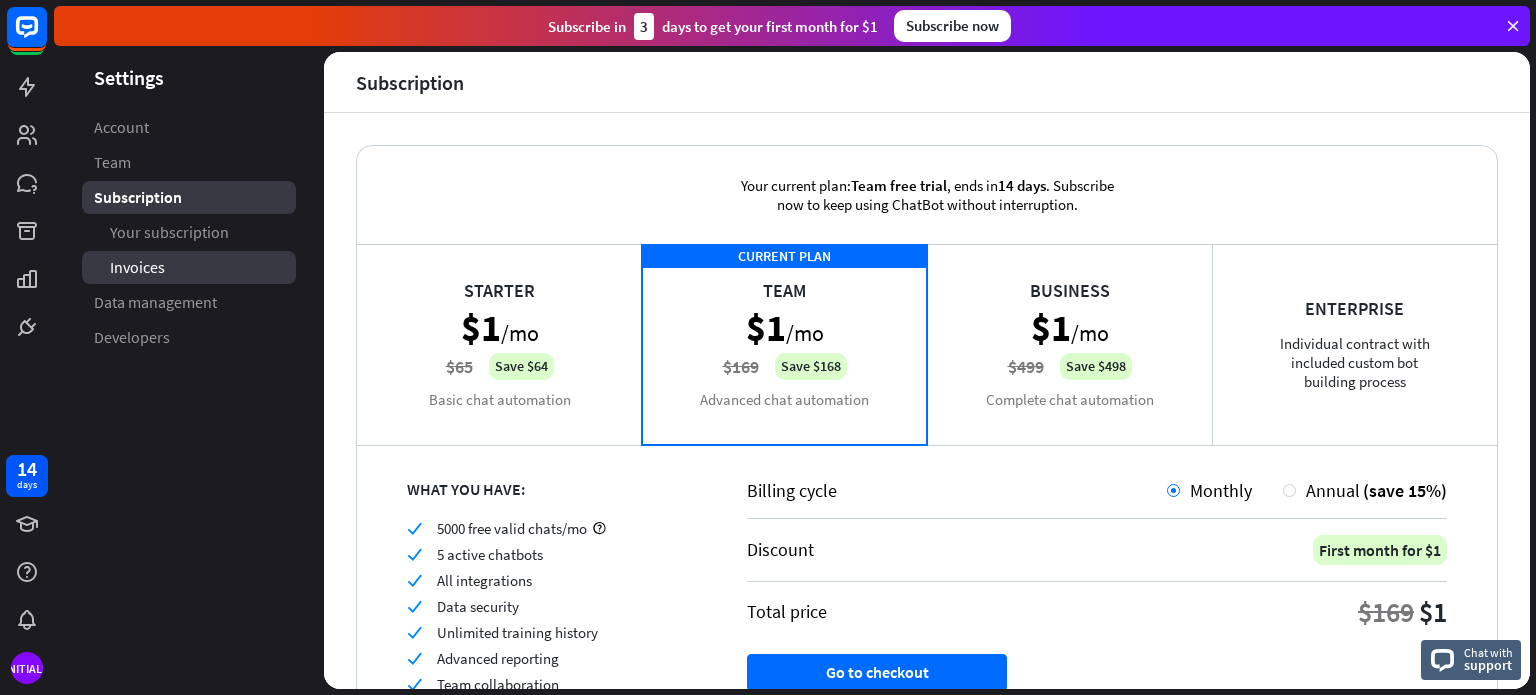 click on "Invoices" at bounding box center [189, 267] 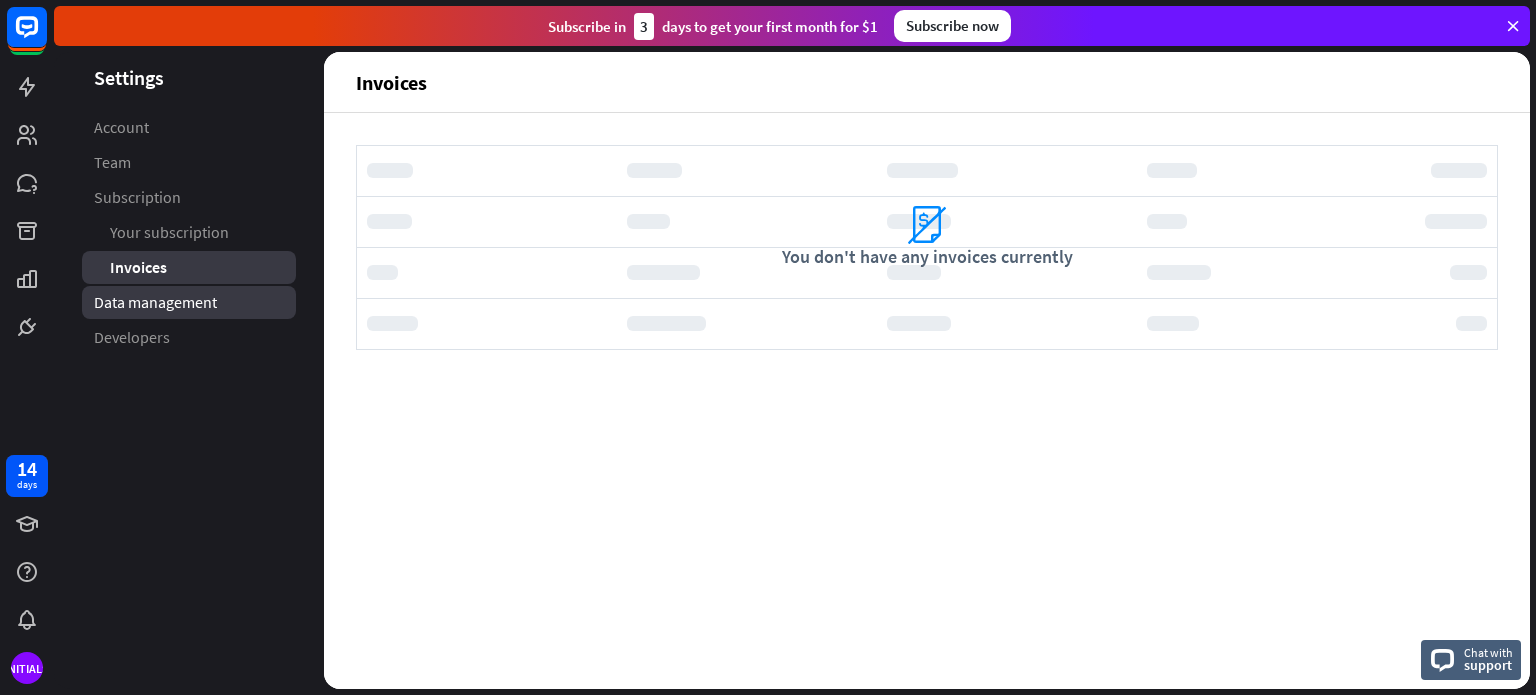 click on "Data management" at bounding box center (155, 302) 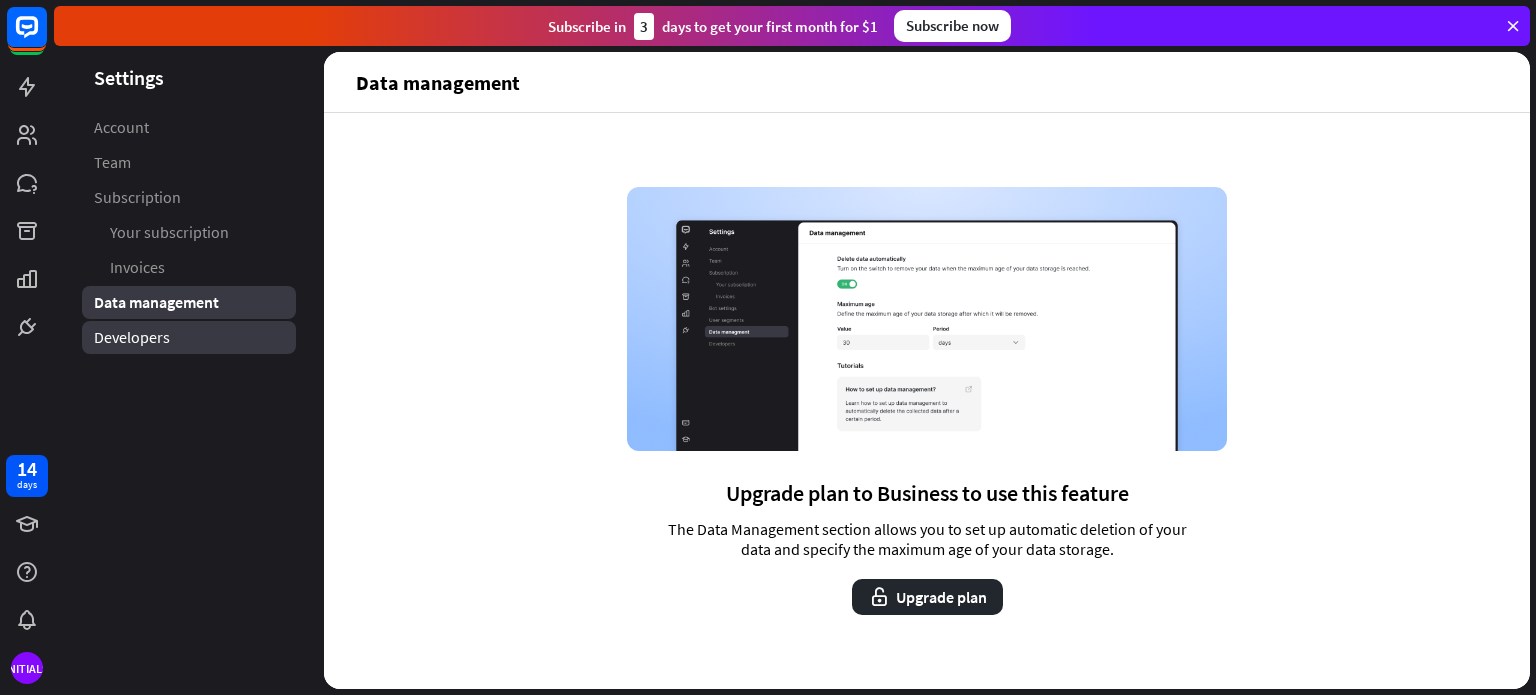 click on "Developers" at bounding box center (132, 337) 